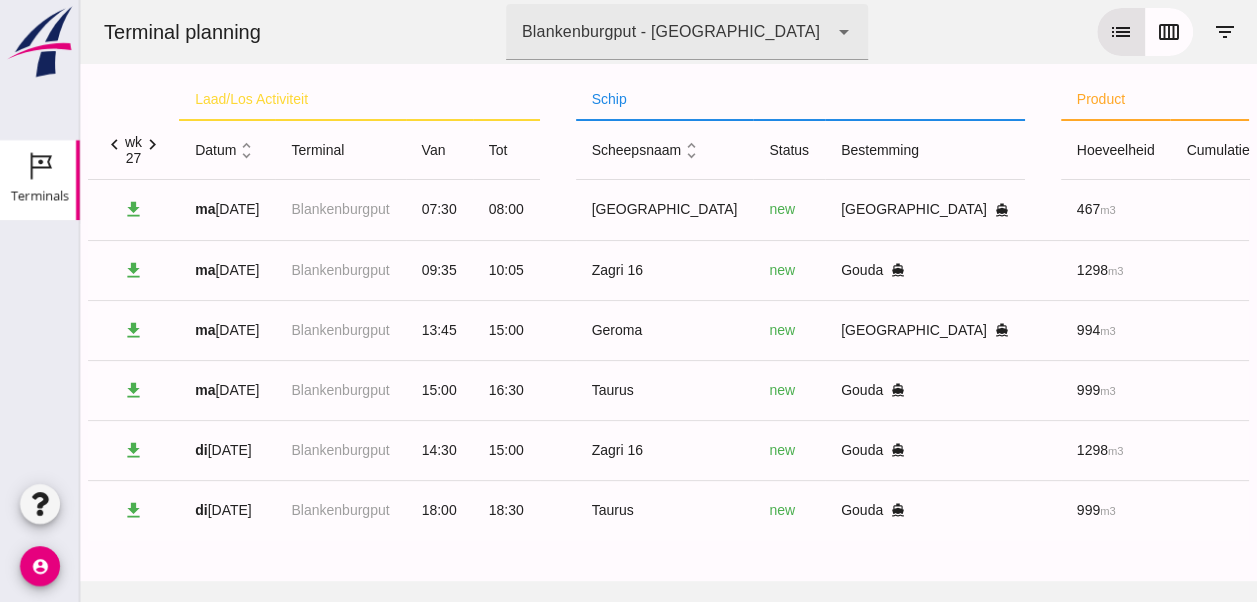 scroll, scrollTop: 0, scrollLeft: 0, axis: both 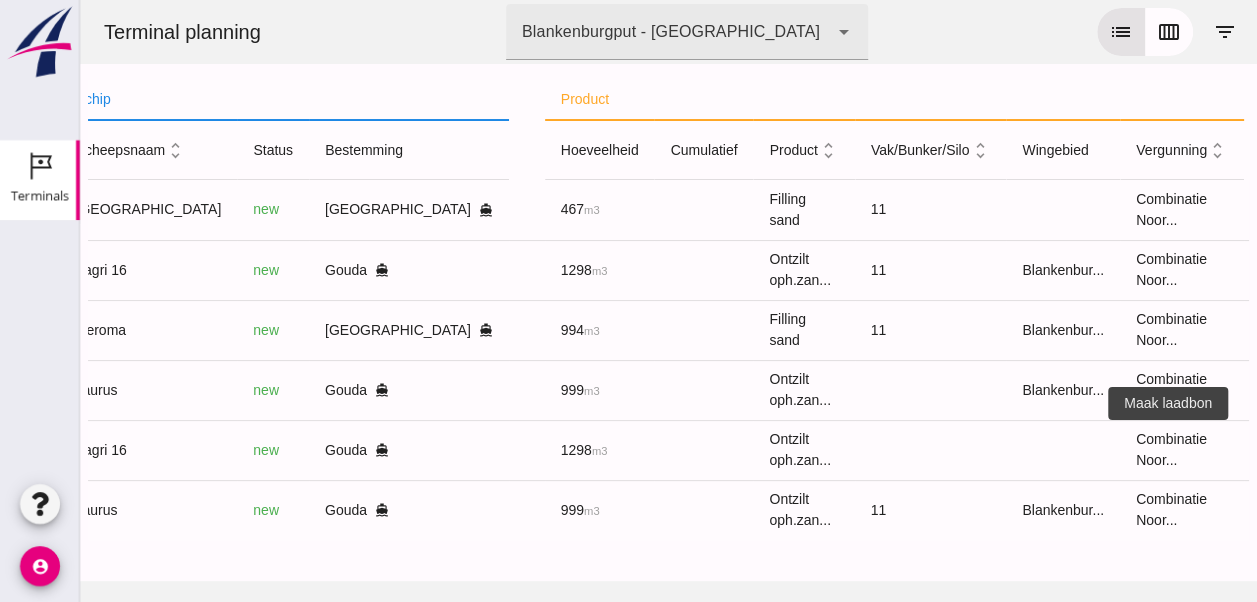 click on "receipt_long" at bounding box center (1316, 450) 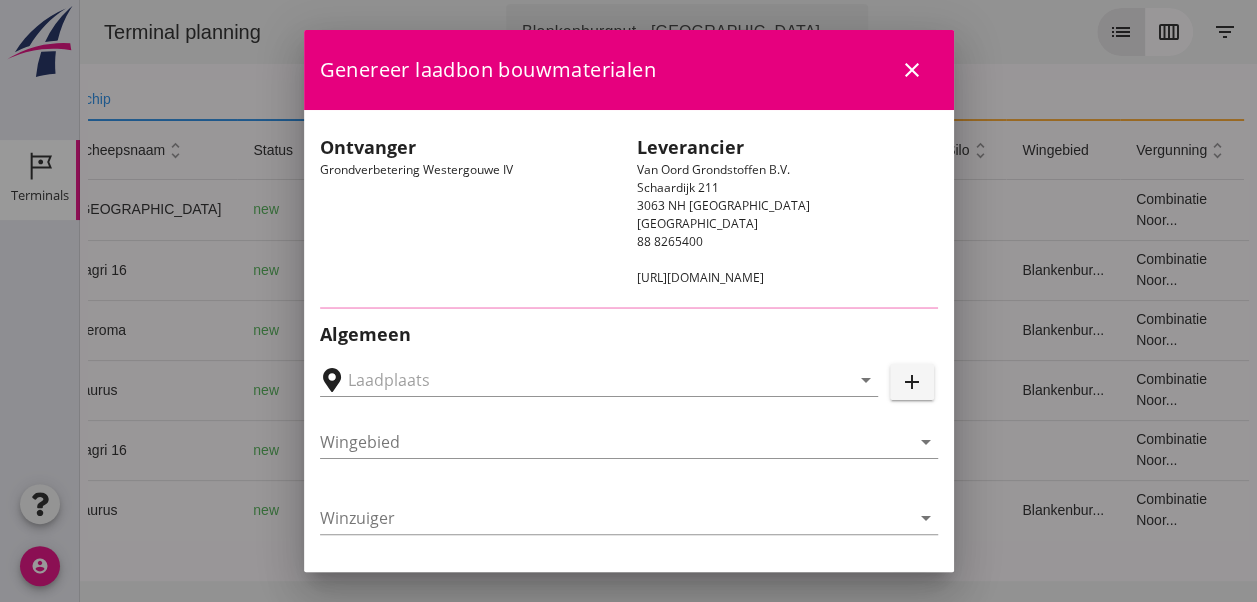 type on "Loswal Fa. J. Bos&Zonen, [GEOGRAPHIC_DATA]" 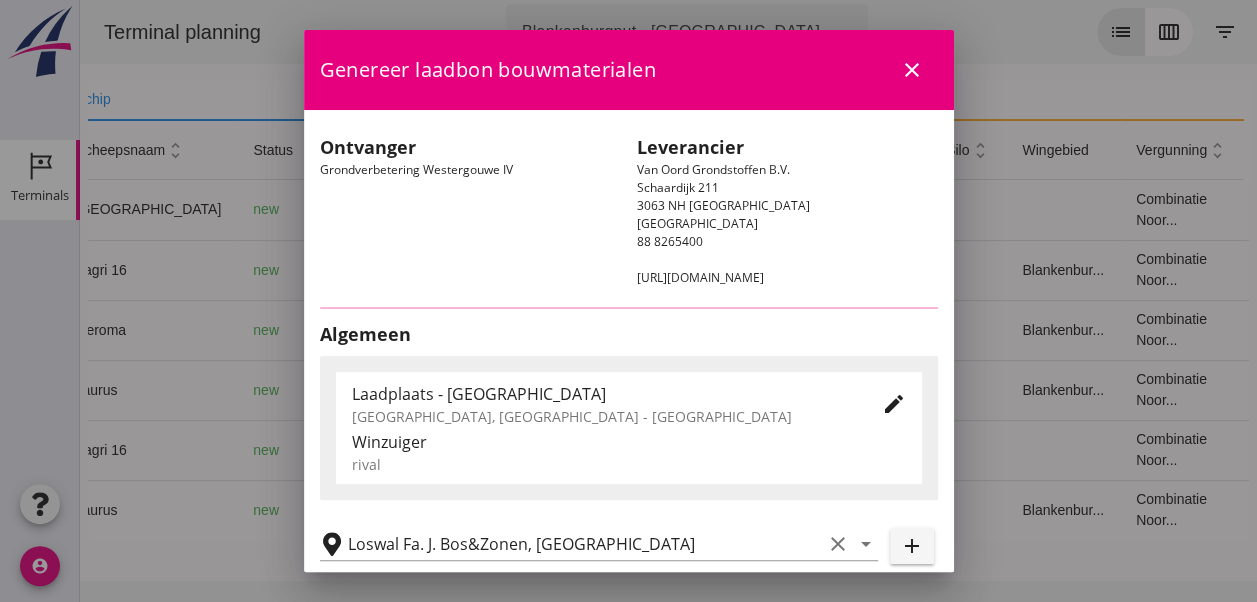 type on "Zagri 16" 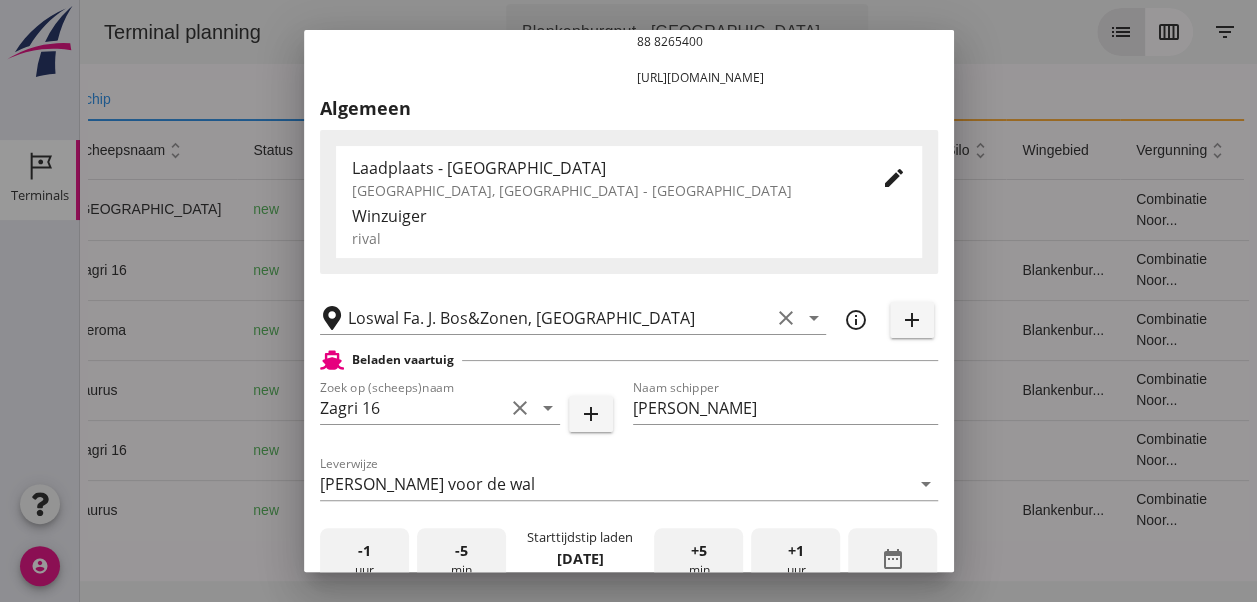 scroll, scrollTop: 400, scrollLeft: 0, axis: vertical 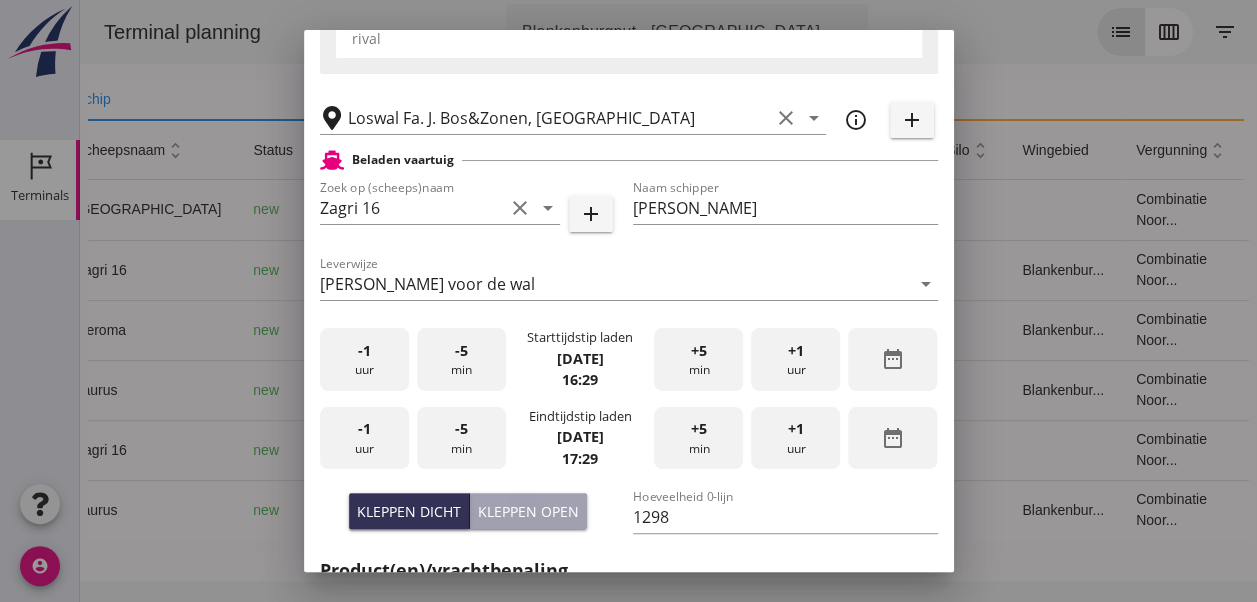 click on "-1  uur" at bounding box center (364, 359) 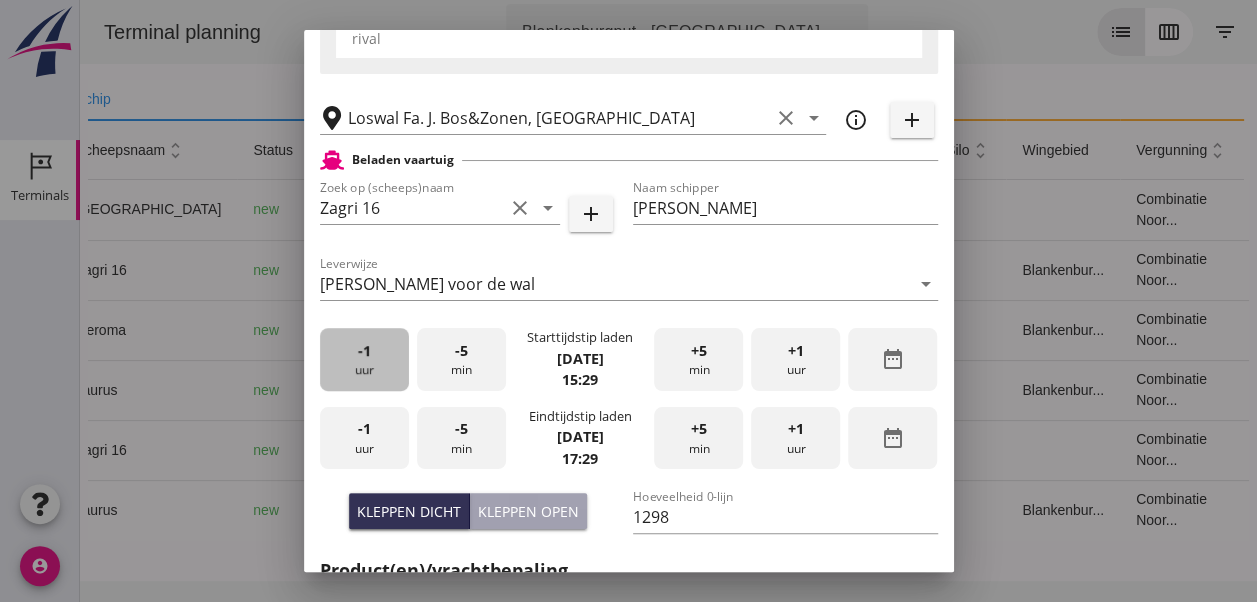 click on "-1  uur" at bounding box center [364, 359] 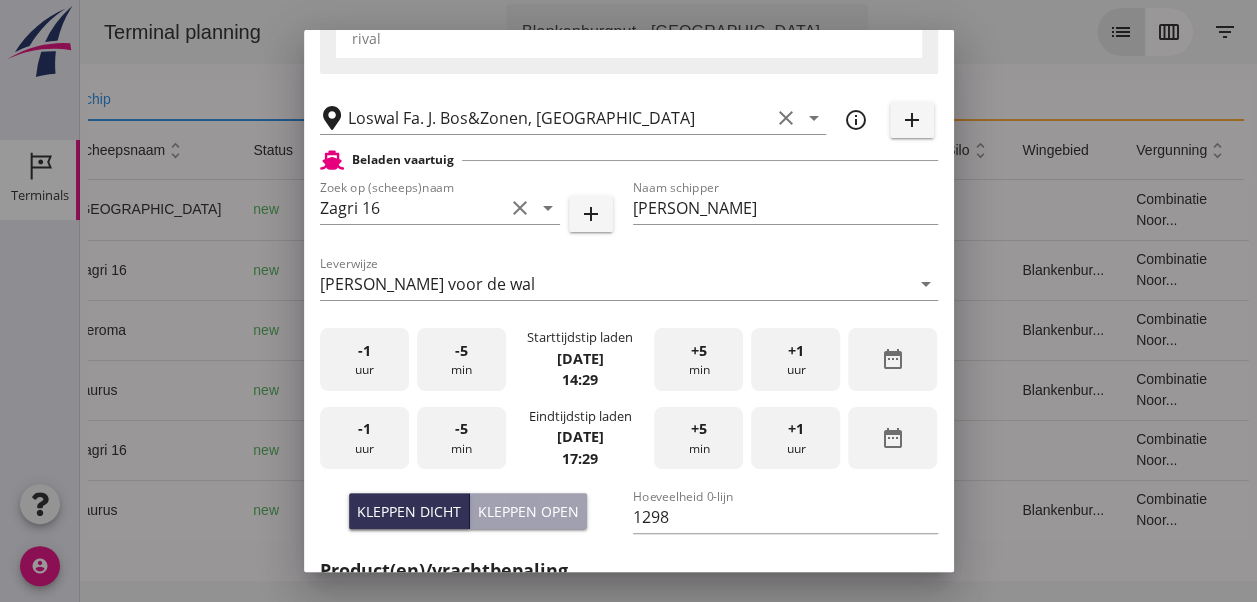 click on "-5  min" at bounding box center (461, 359) 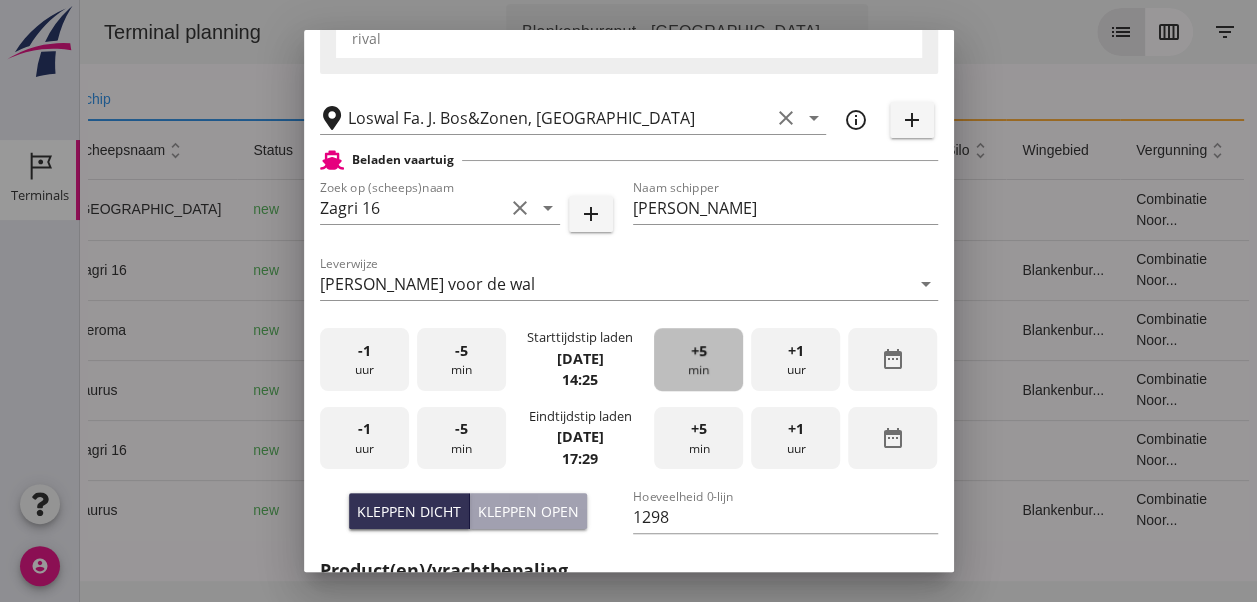 click on "+5  min" at bounding box center (698, 359) 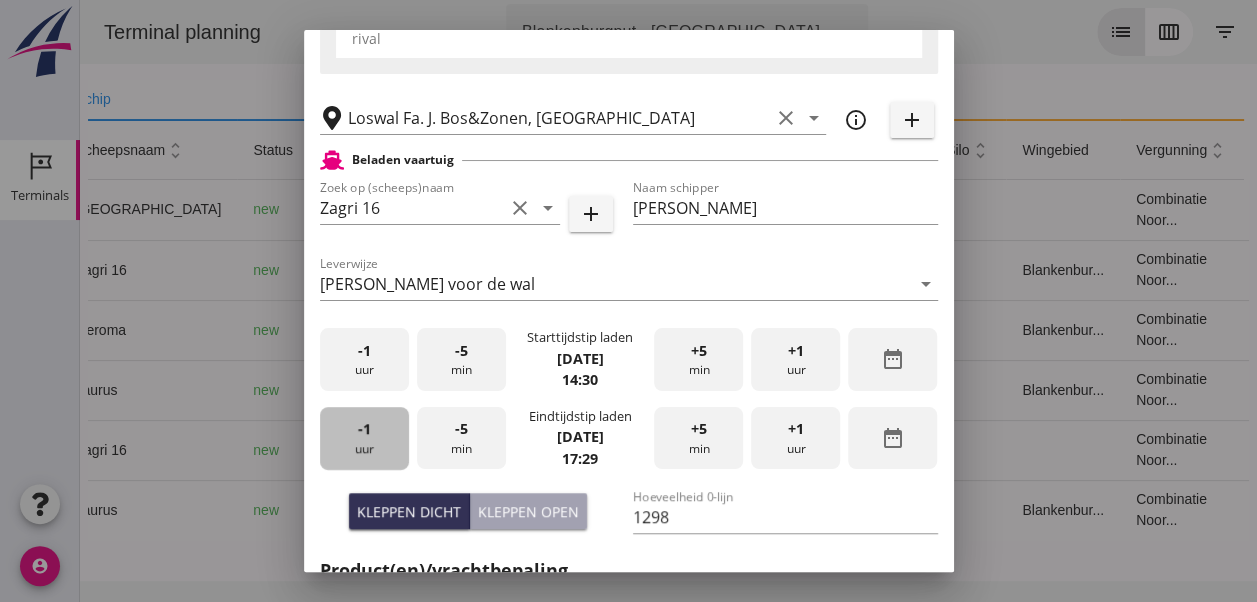 click on "-1  uur" at bounding box center (364, 438) 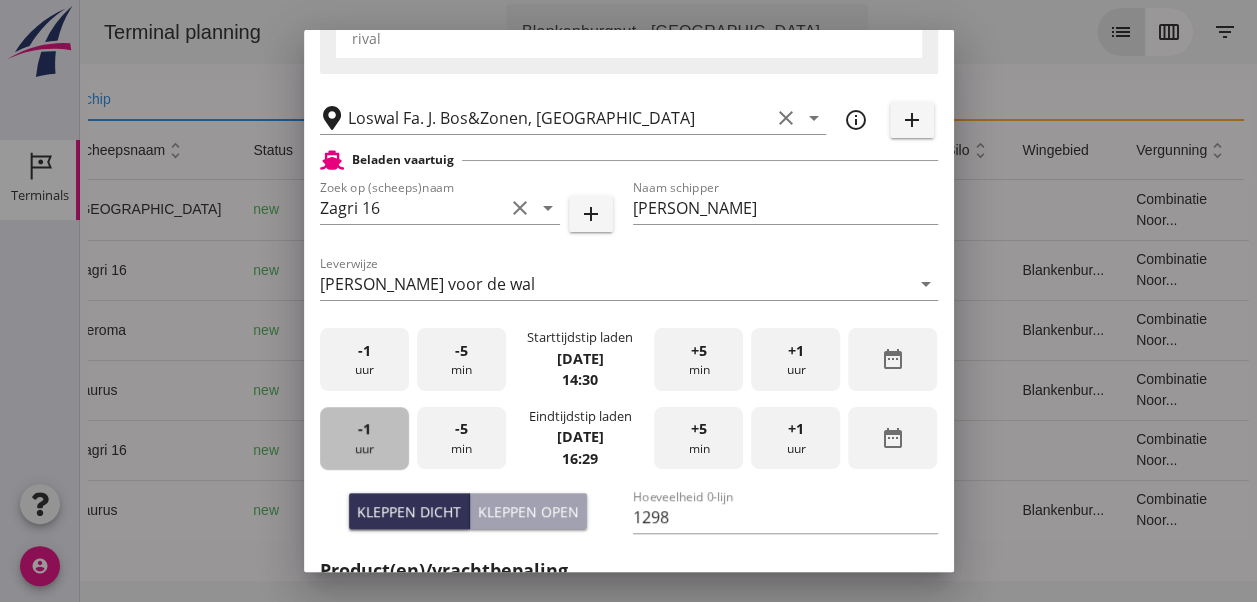 click on "-1  uur" at bounding box center (364, 438) 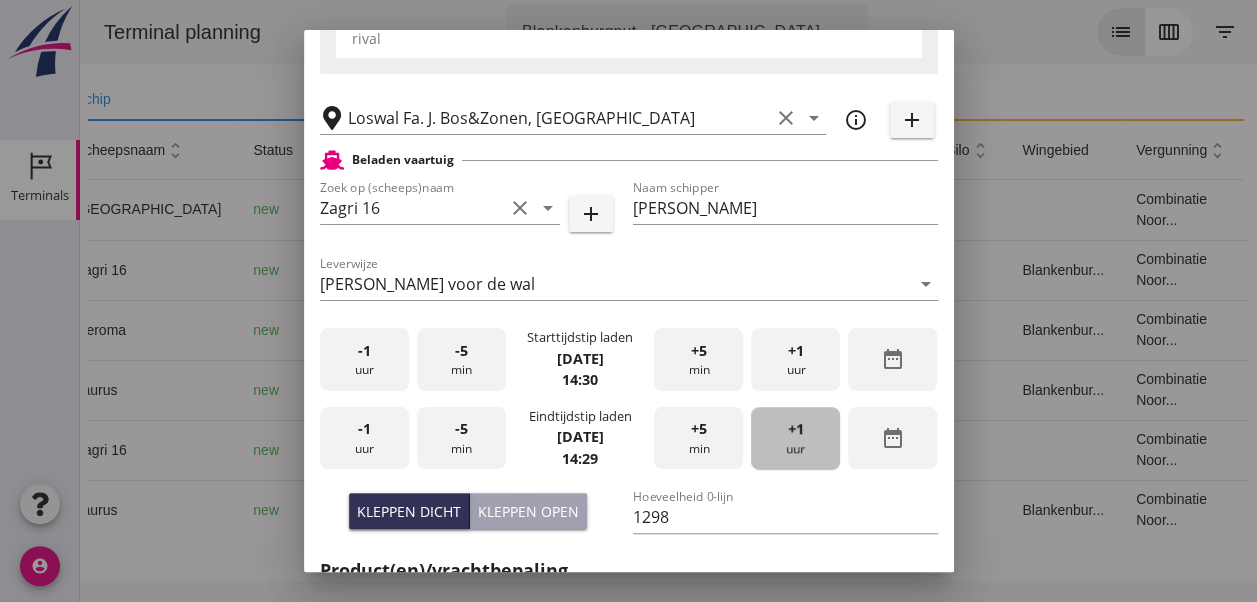 click on "+1  uur" at bounding box center (795, 438) 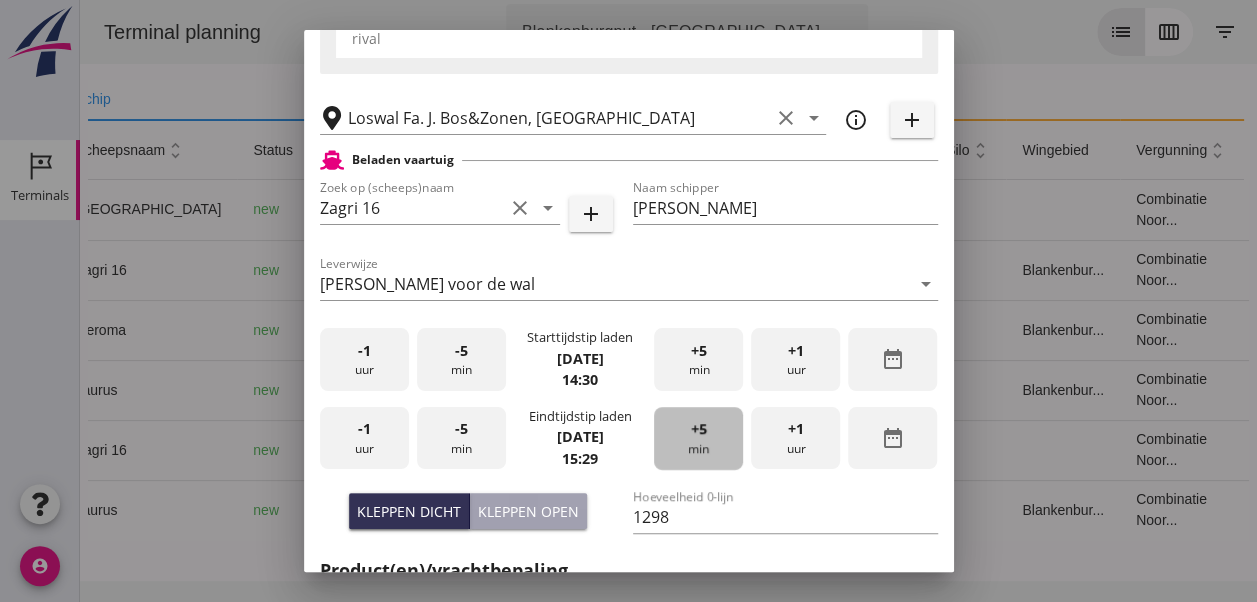 click on "+5  min" at bounding box center [698, 438] 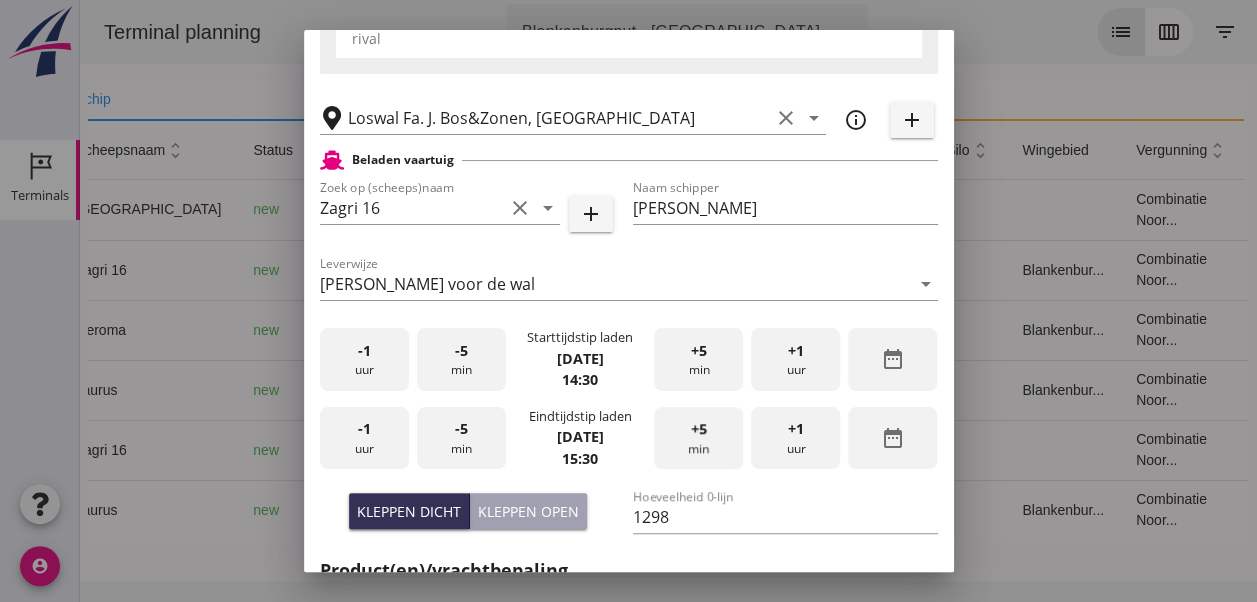 click on "+5  min" at bounding box center (698, 438) 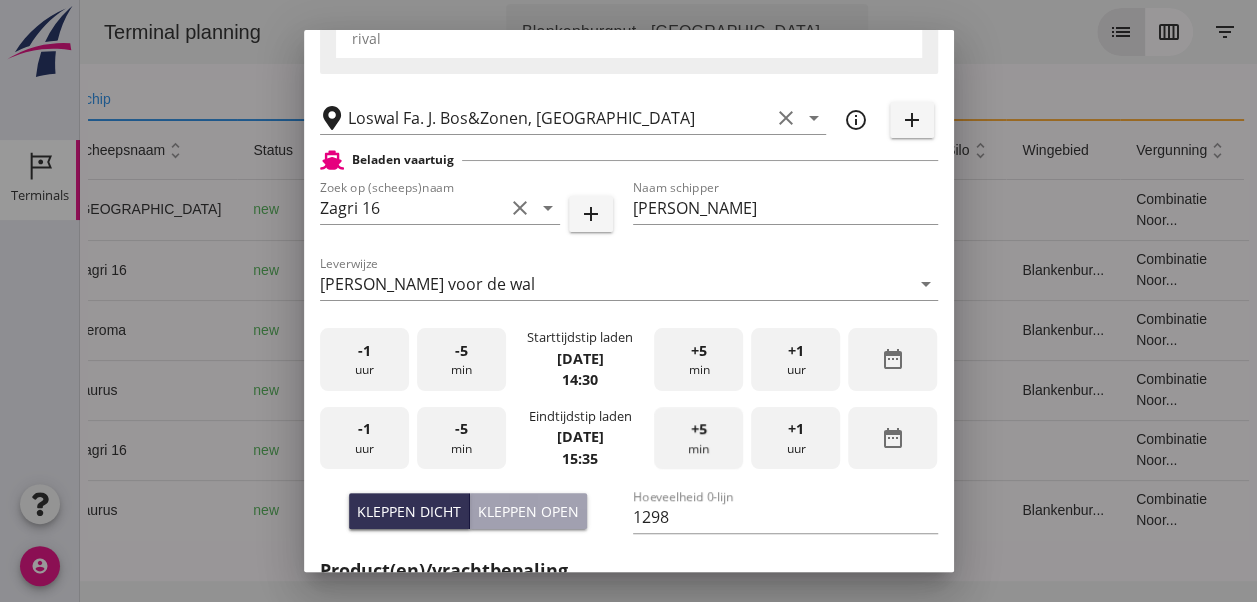 click on "+5  min" at bounding box center [698, 438] 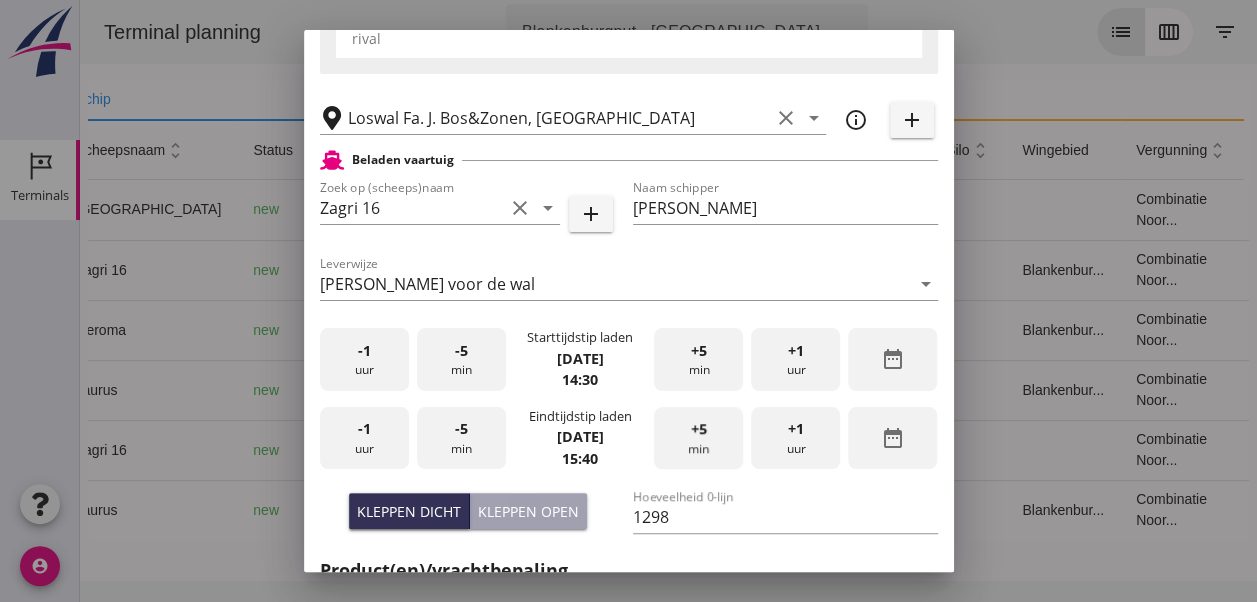 click on "+5  min" at bounding box center [698, 438] 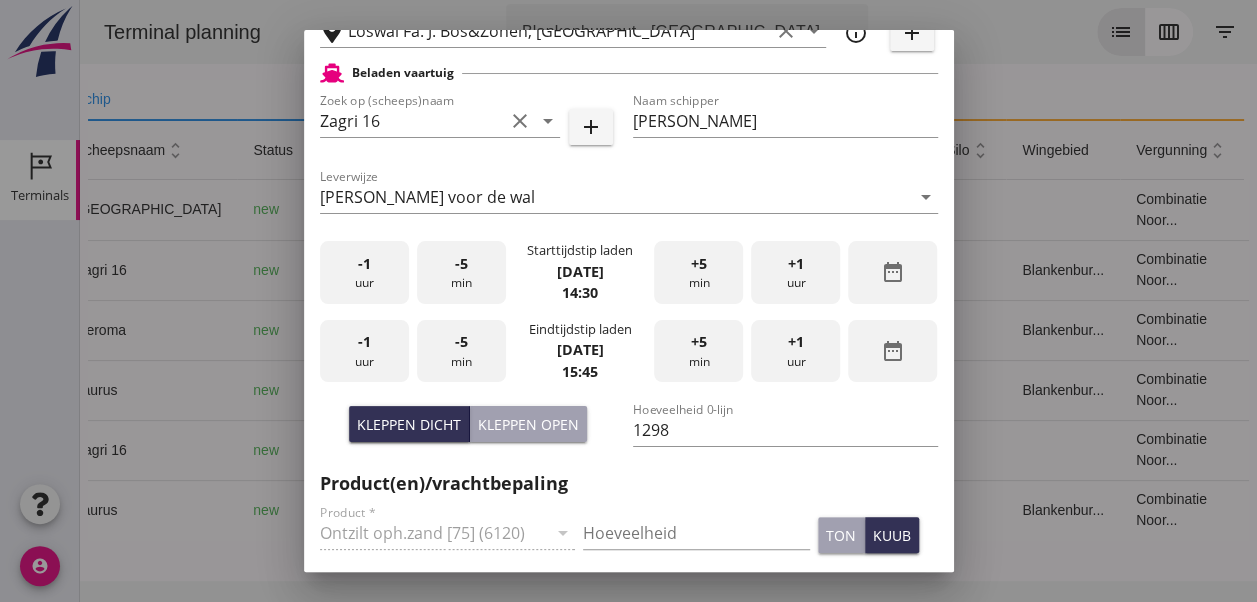 scroll, scrollTop: 600, scrollLeft: 0, axis: vertical 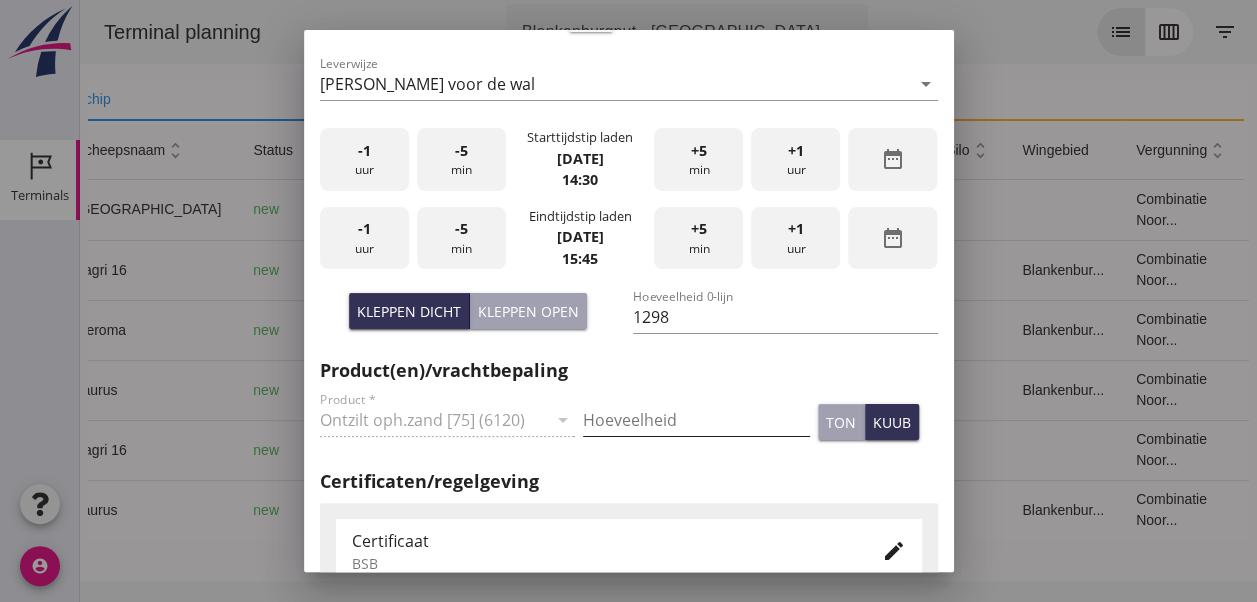 drag, startPoint x: 614, startPoint y: 413, endPoint x: 662, endPoint y: 443, distance: 56.603886 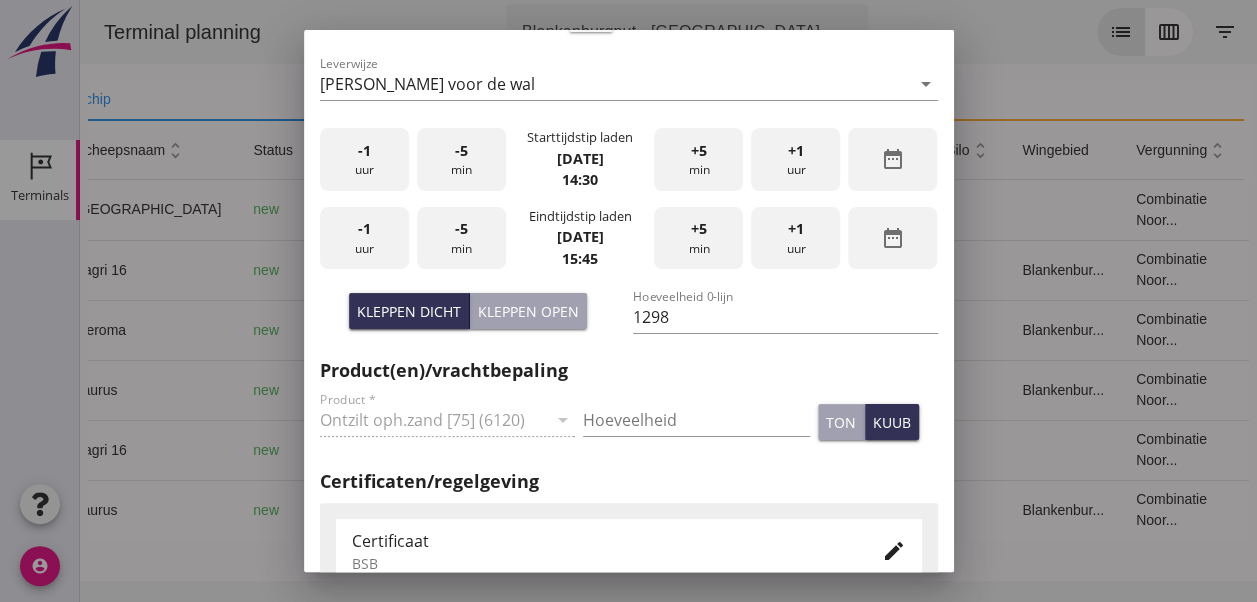 click at bounding box center [696, 420] 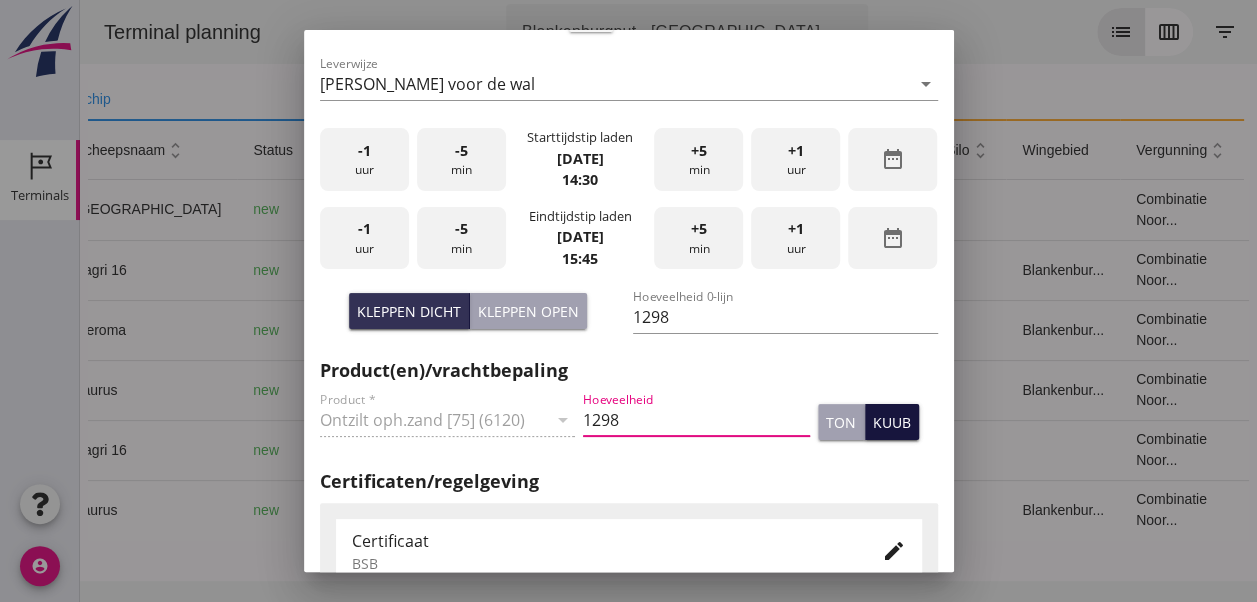 type on "1298" 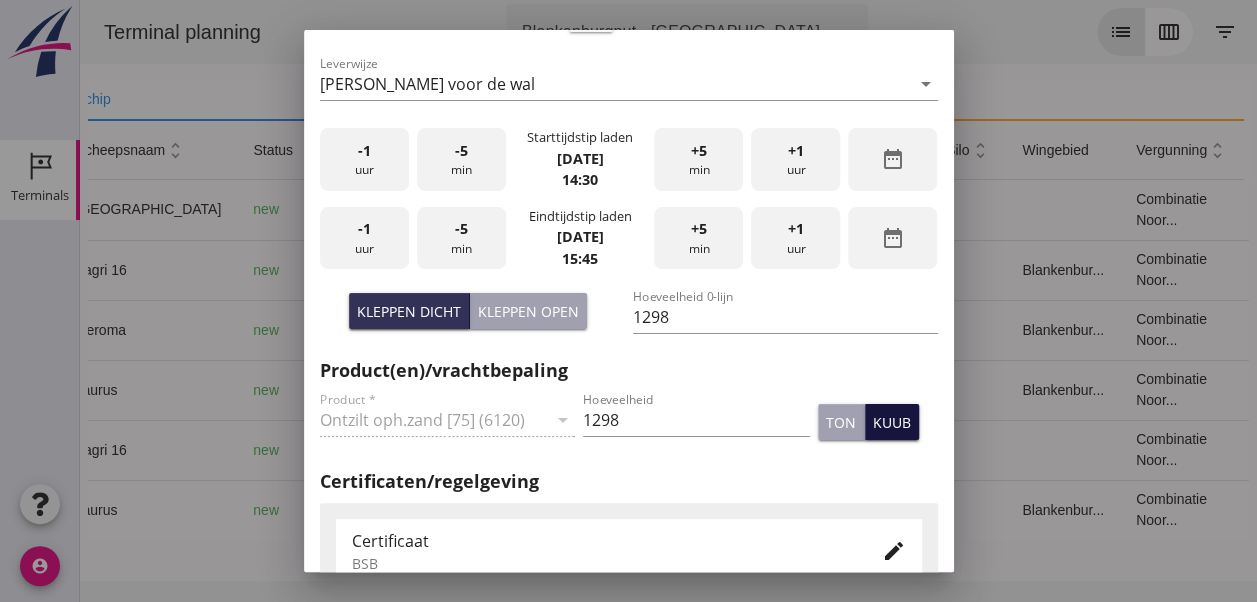 scroll, scrollTop: 1000, scrollLeft: 0, axis: vertical 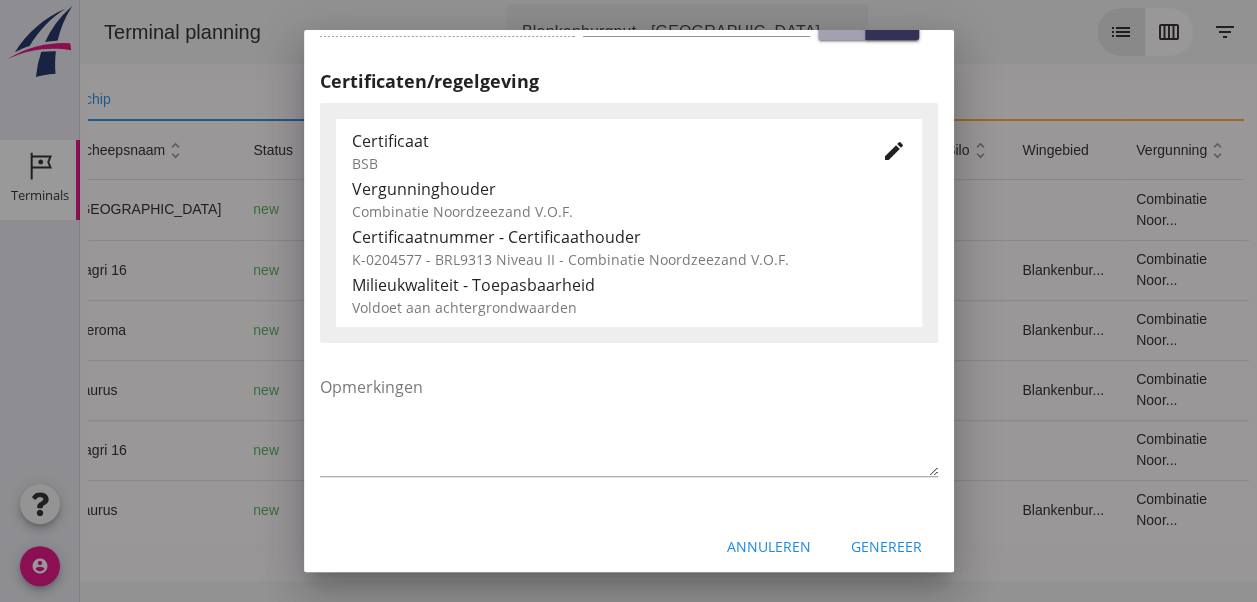 click on "Genereer" at bounding box center [886, 546] 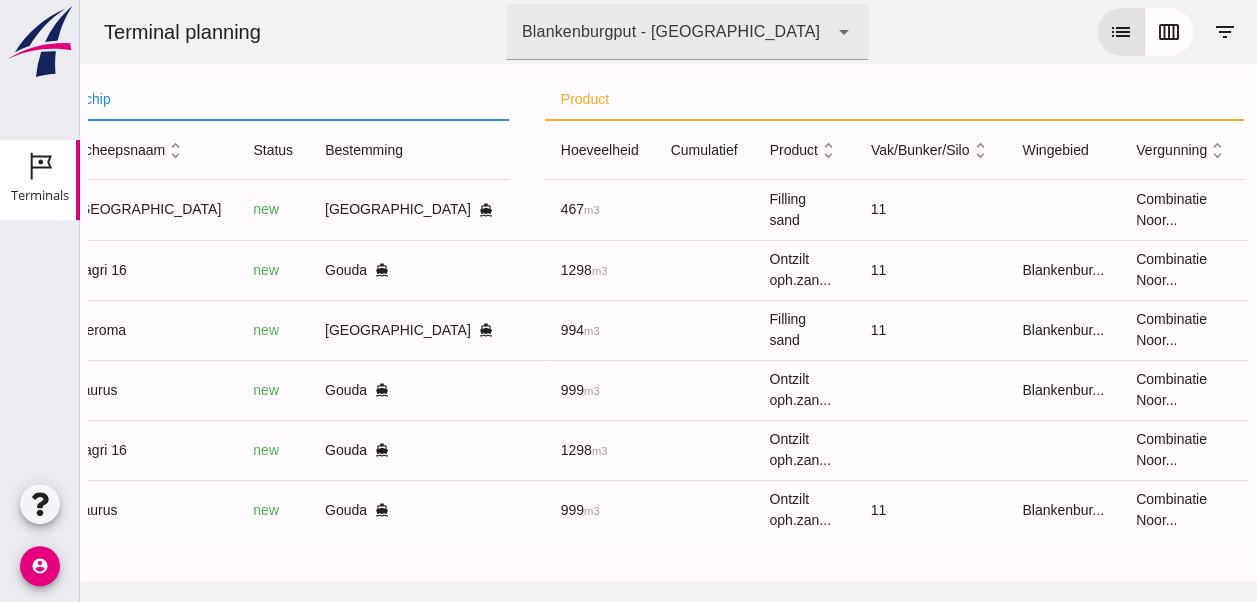 click on "unfold_more" 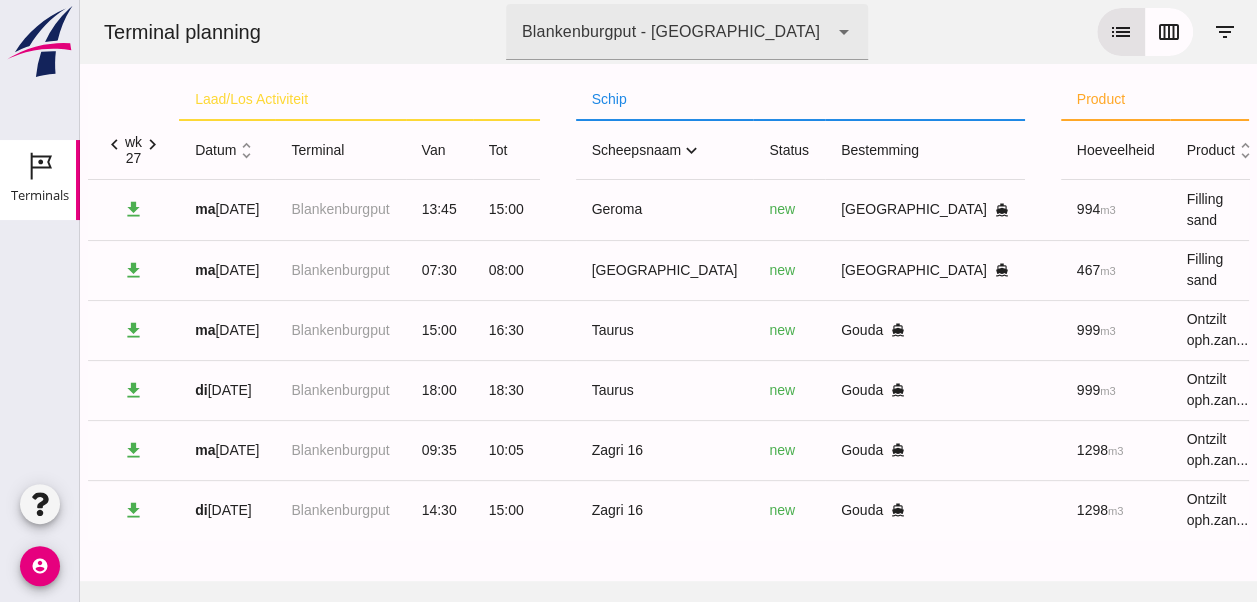 click on "unfold_more" 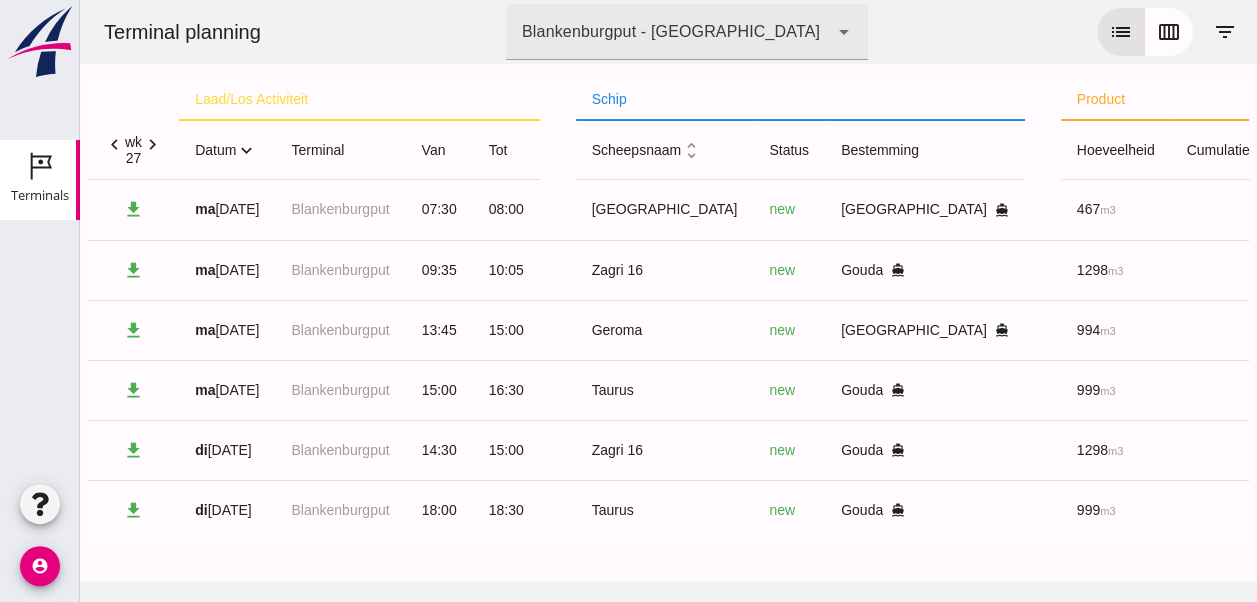 click on "expand_more" 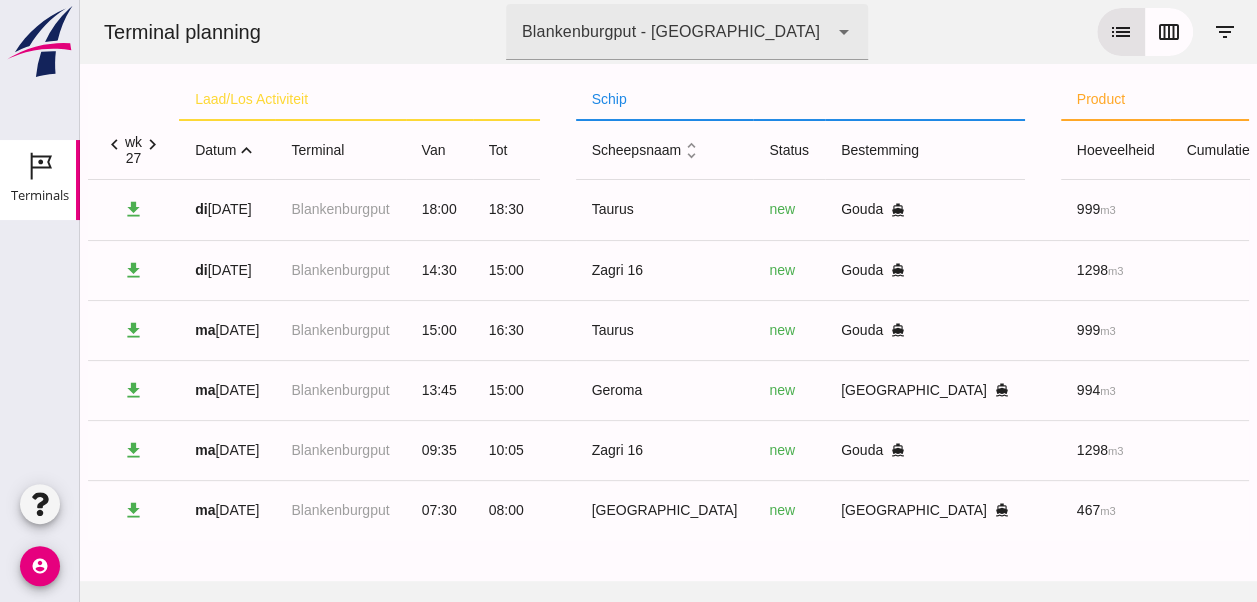 click on "expand_less" 